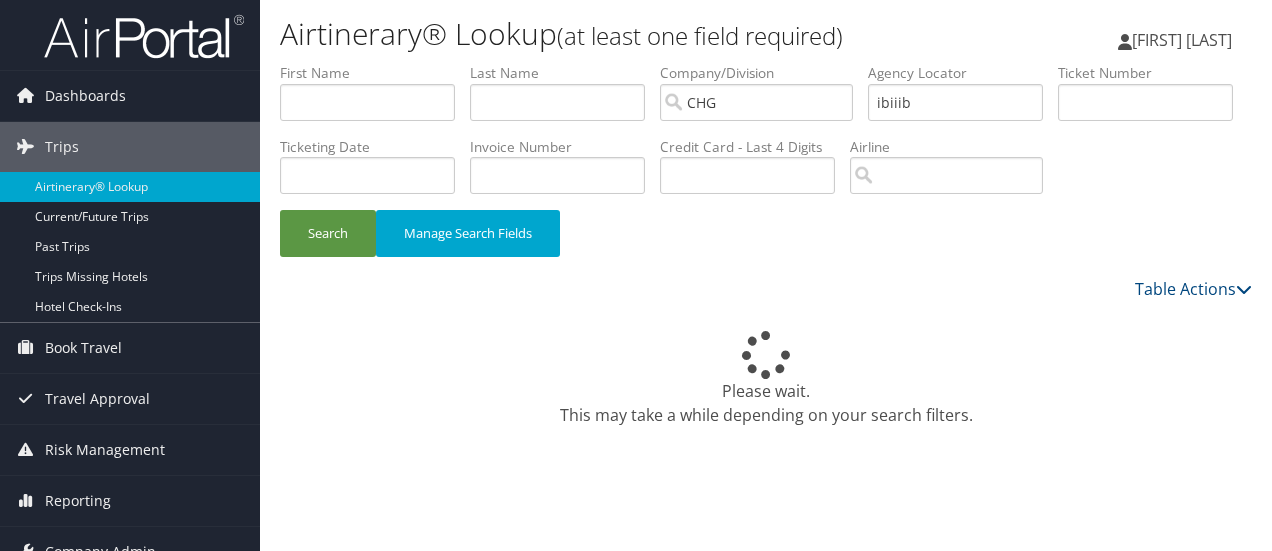 scroll, scrollTop: 0, scrollLeft: 0, axis: both 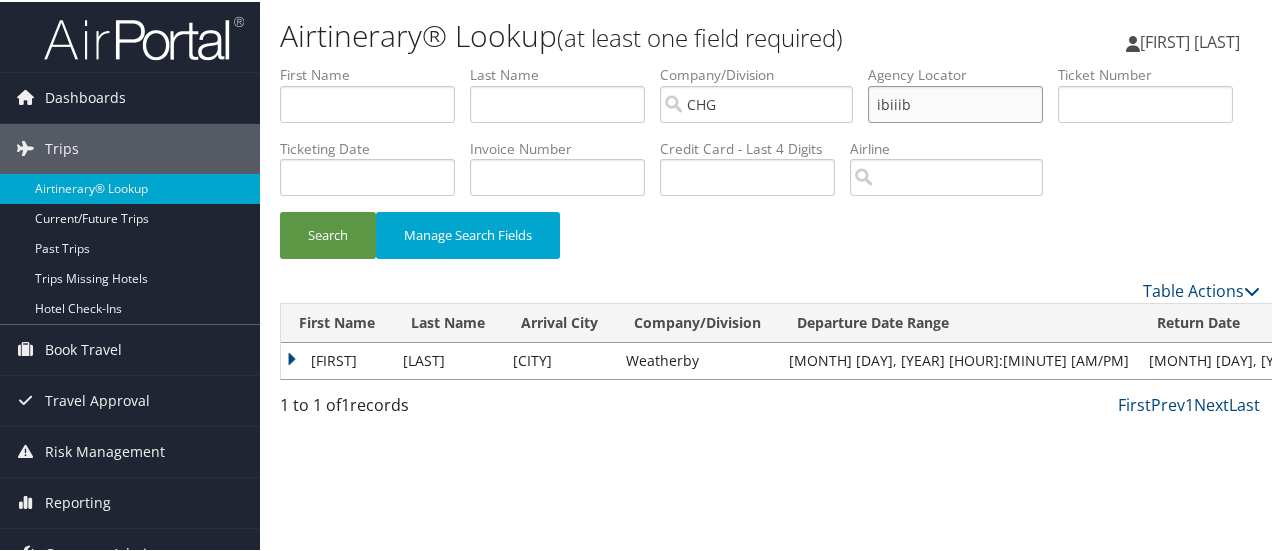 drag, startPoint x: 949, startPoint y: 107, endPoint x: 812, endPoint y: 91, distance: 137.93114 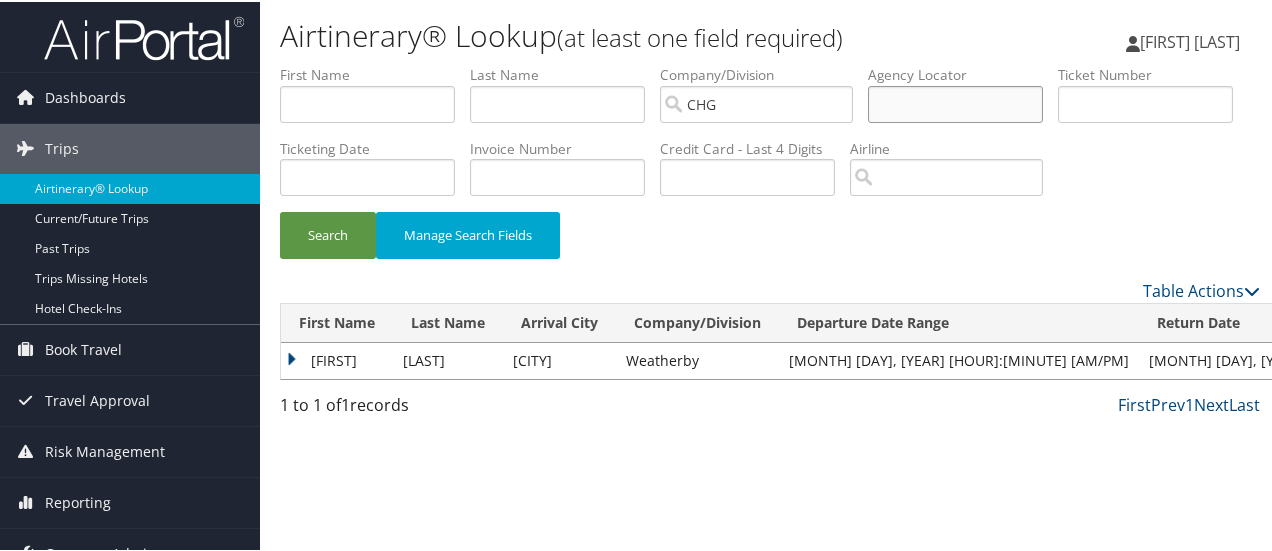 type 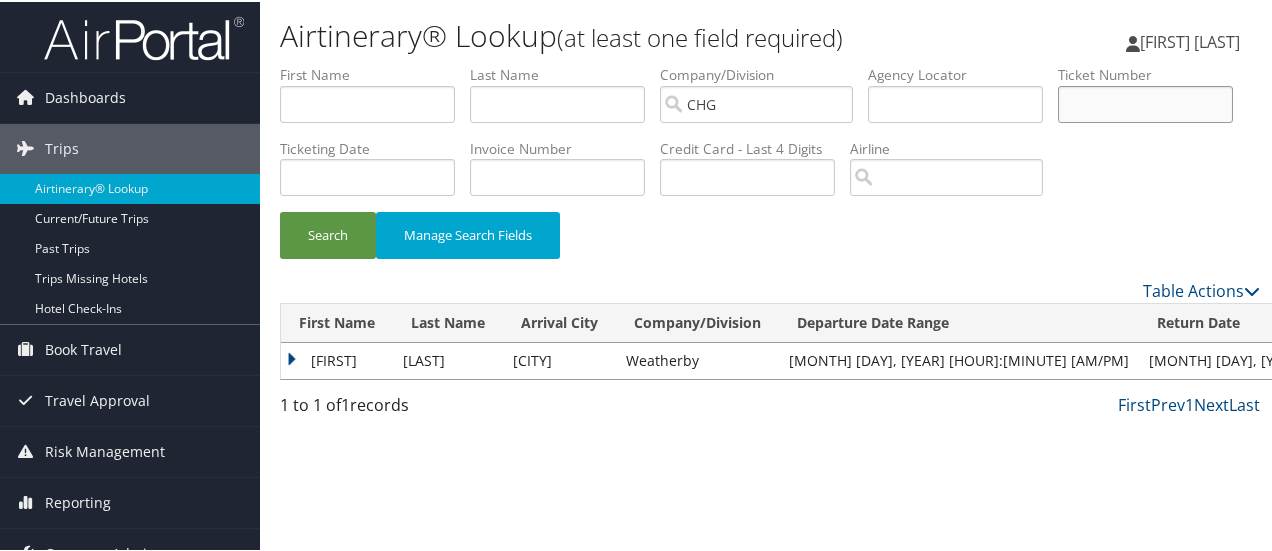 paste on "[NUMBER]" 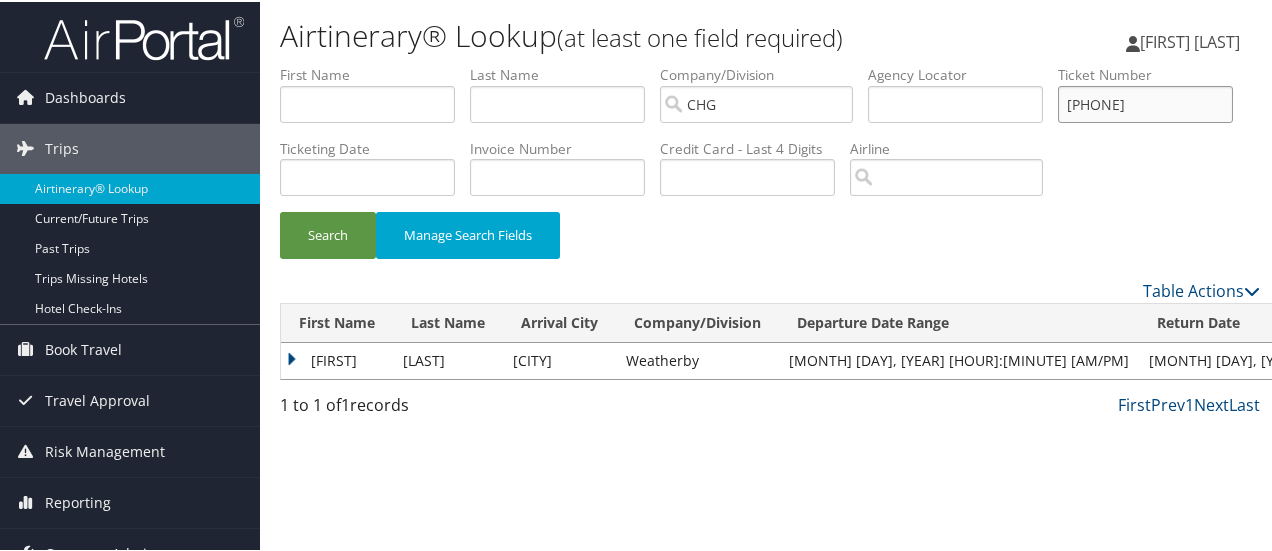 click on "Search" at bounding box center [328, 233] 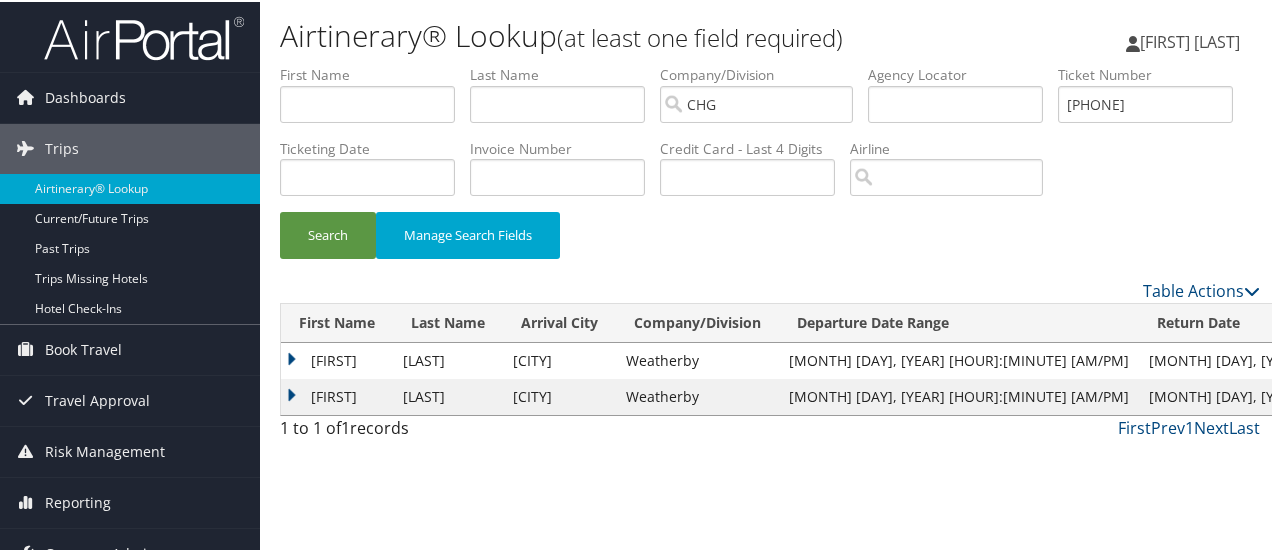 click on "Deepak" at bounding box center [337, 359] 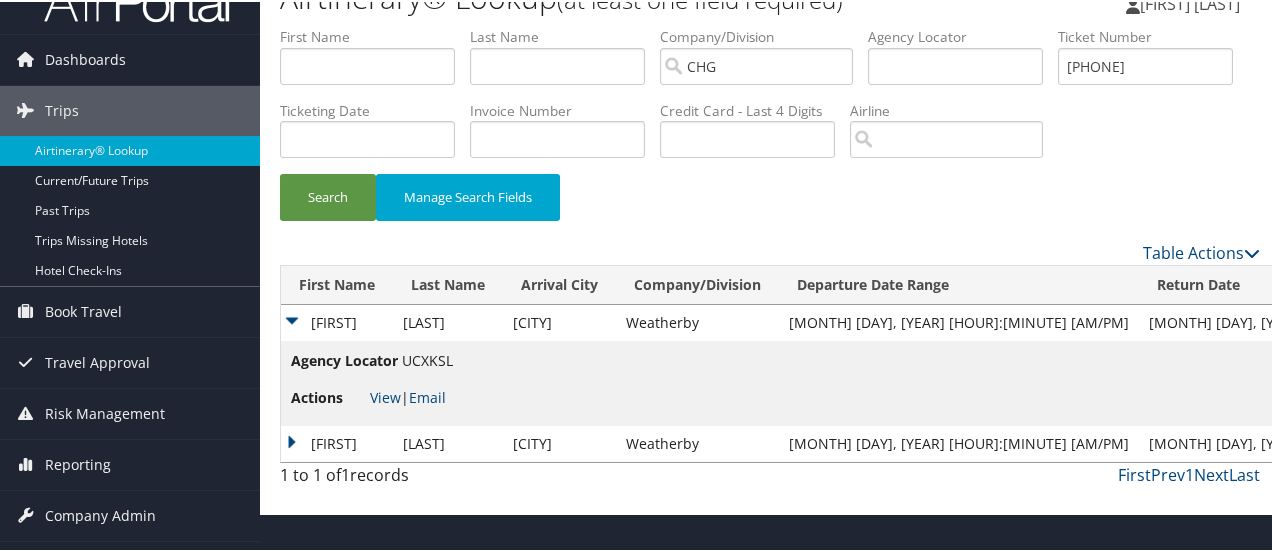 scroll, scrollTop: 74, scrollLeft: 0, axis: vertical 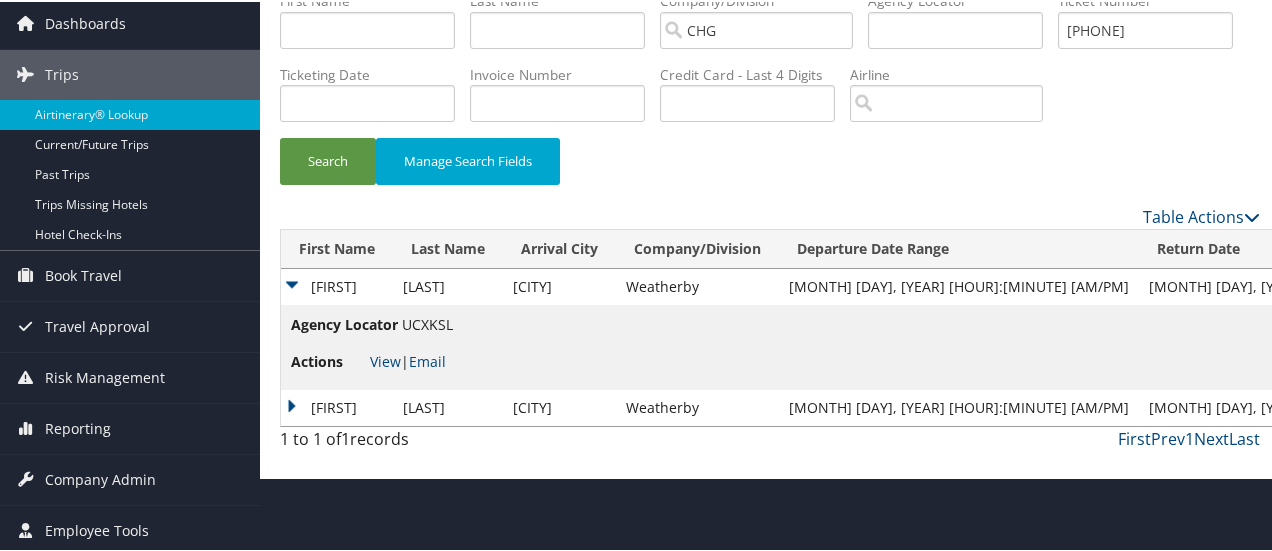 click on "Deepak" at bounding box center [337, 406] 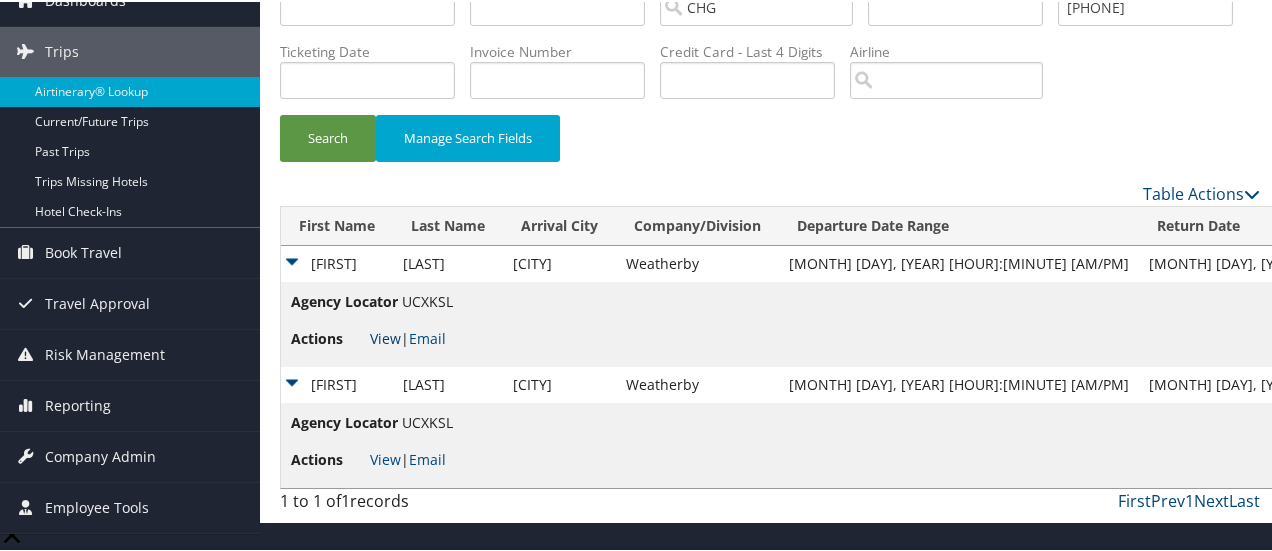 scroll, scrollTop: 138, scrollLeft: 0, axis: vertical 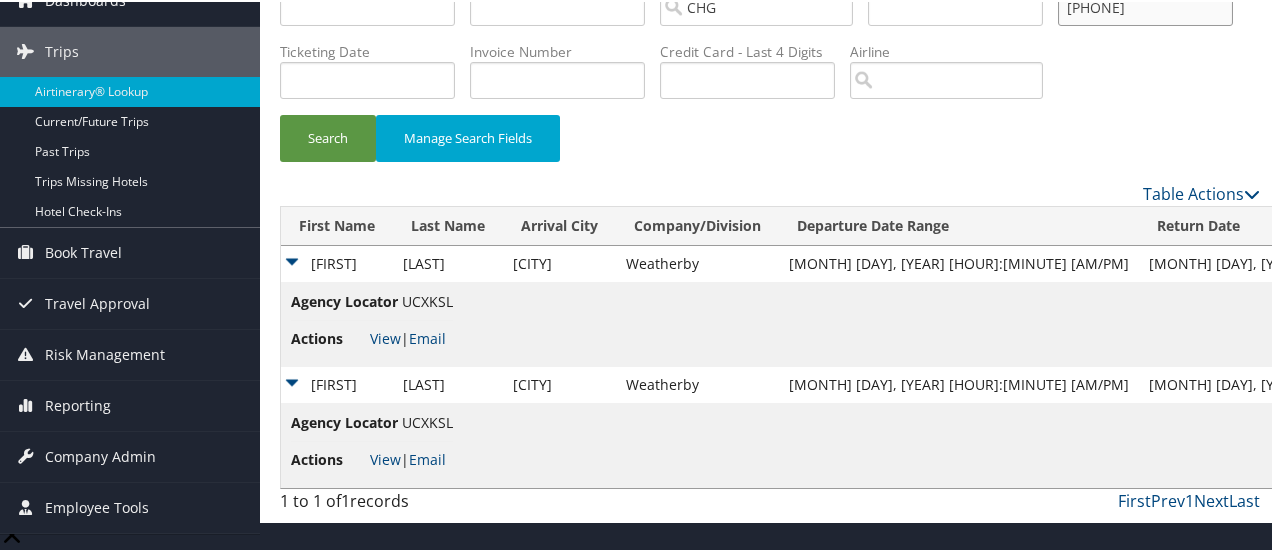 click on "0067268388071" at bounding box center (1145, 5) 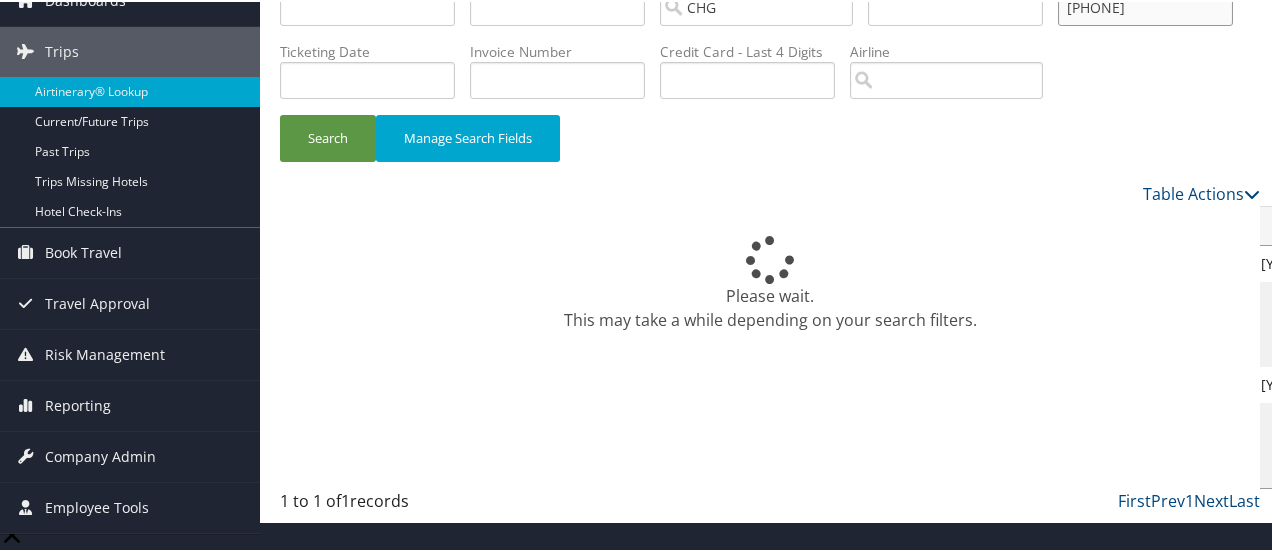 scroll, scrollTop: 74, scrollLeft: 0, axis: vertical 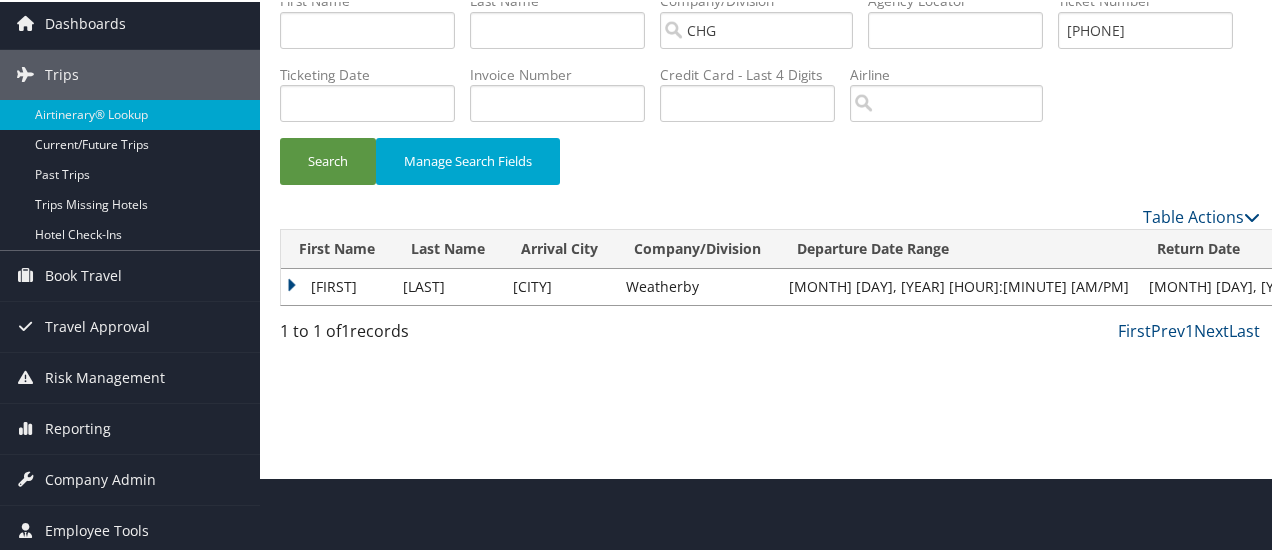 click on "Deepak" at bounding box center [337, 285] 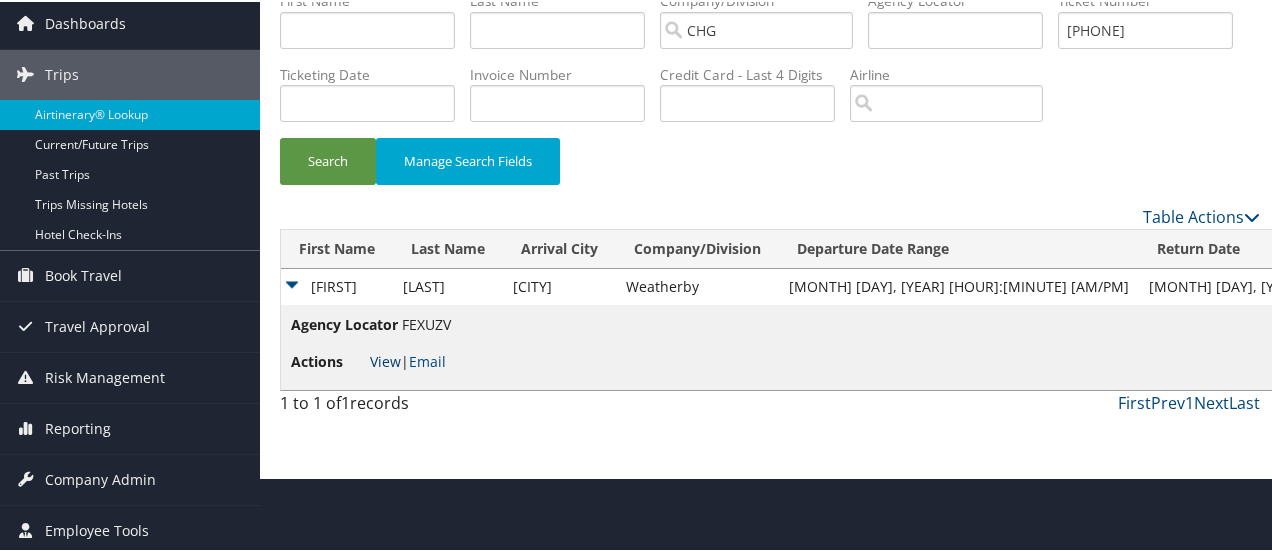 click on "View" at bounding box center (385, 359) 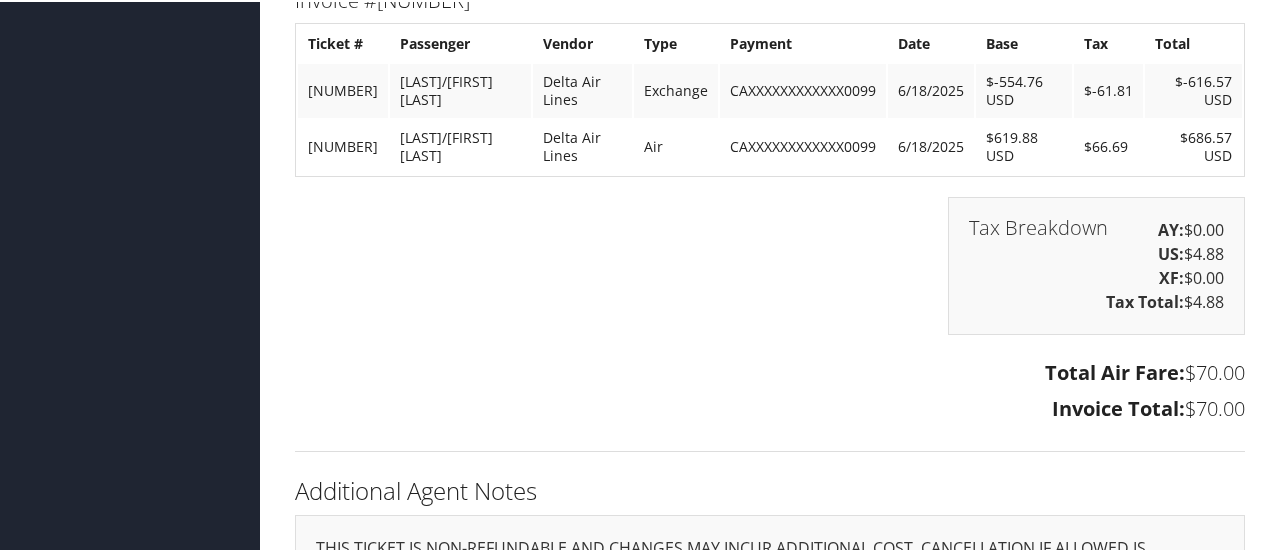 scroll, scrollTop: 2800, scrollLeft: 0, axis: vertical 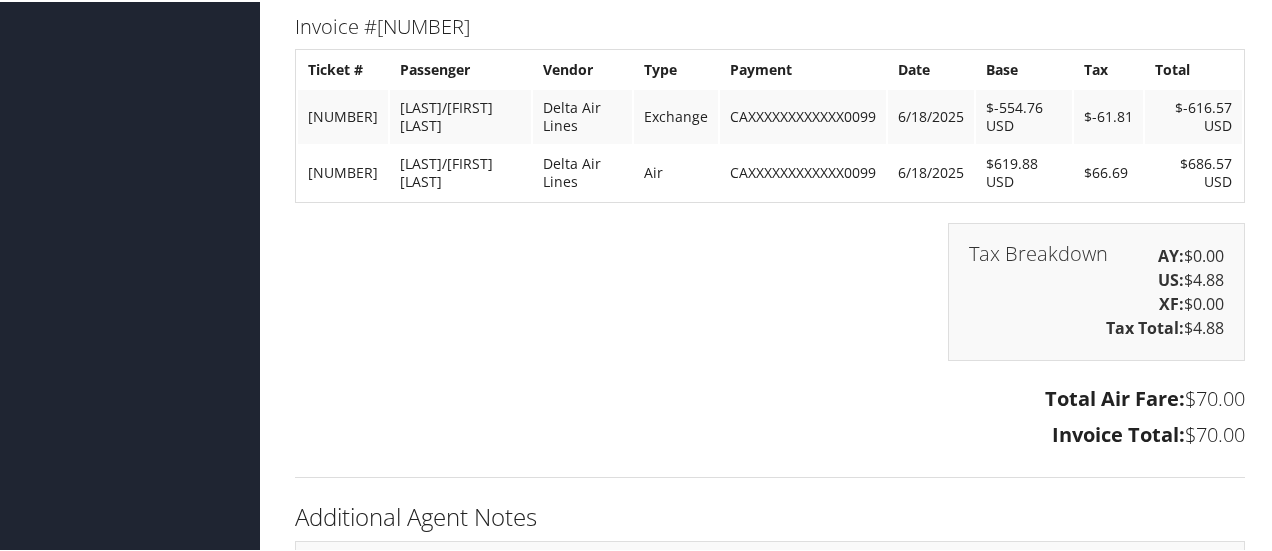 click on "Passenger" at bounding box center (460, 68) 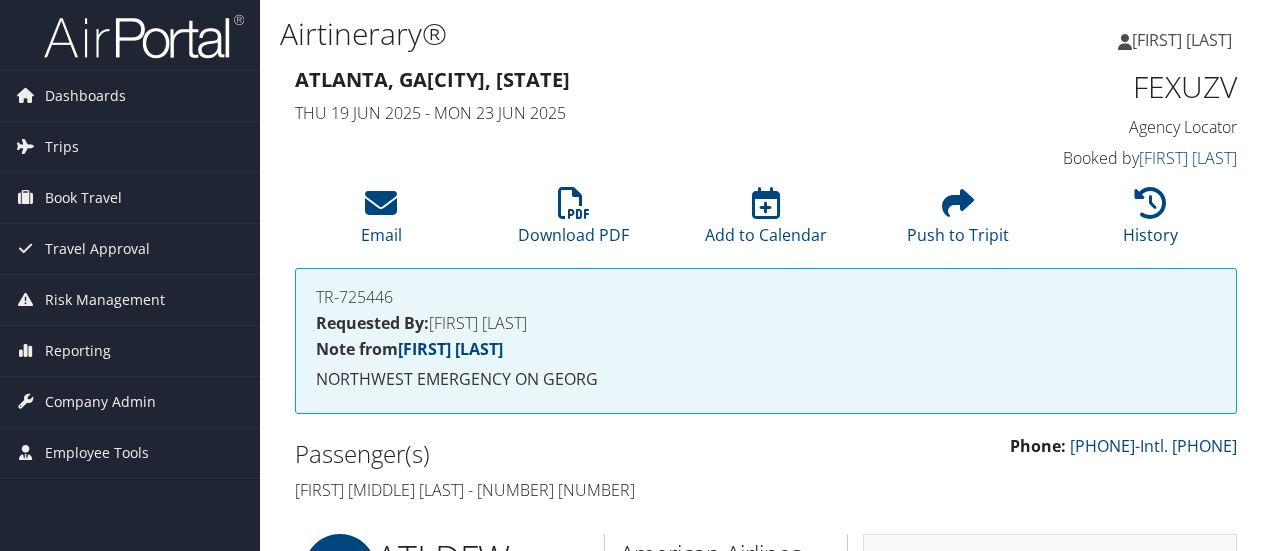 scroll, scrollTop: 0, scrollLeft: 0, axis: both 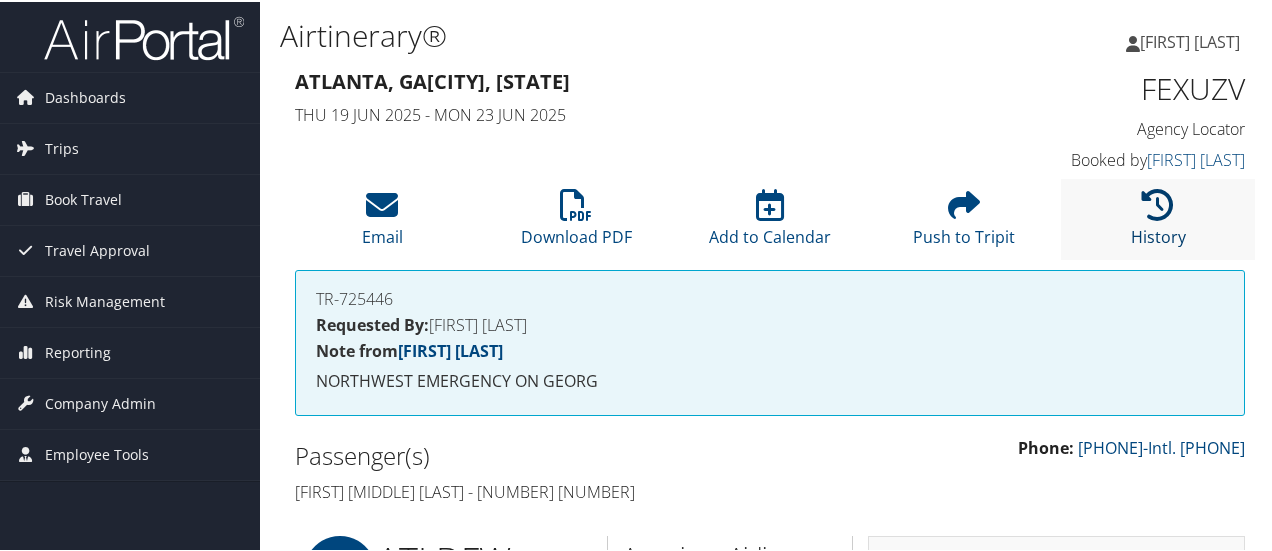 click at bounding box center [1158, 203] 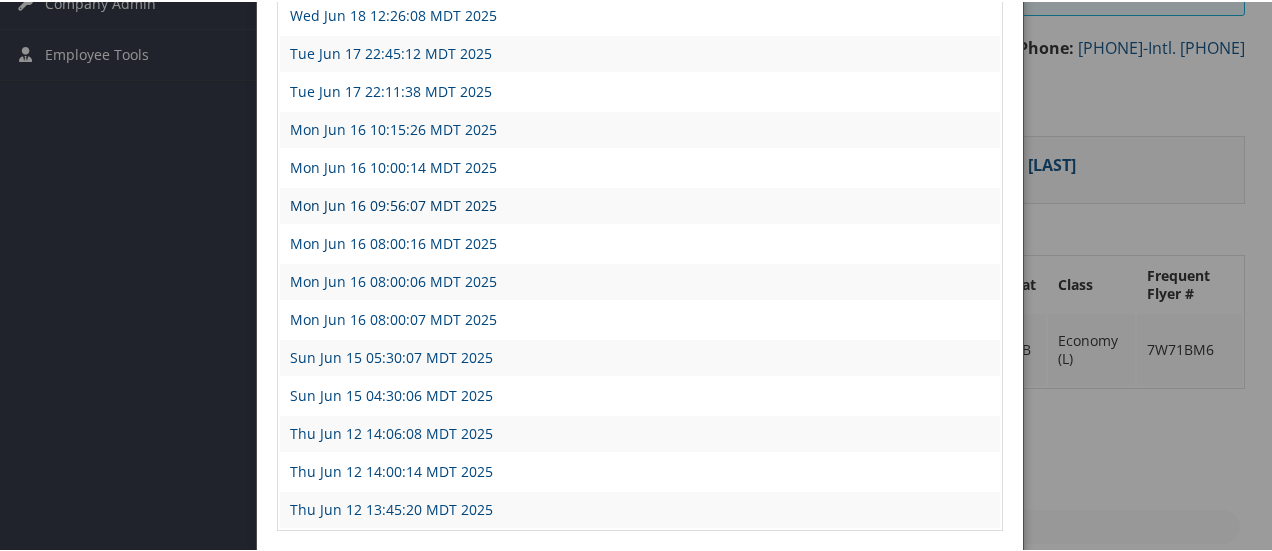 scroll, scrollTop: 500, scrollLeft: 0, axis: vertical 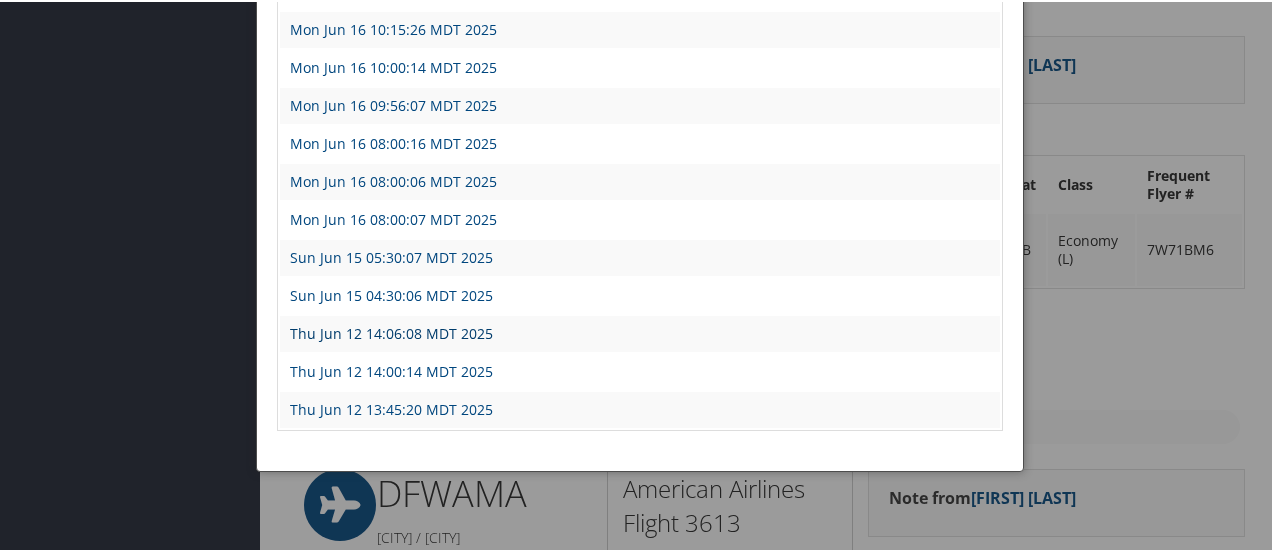 click on "Thu Jun 12 14:06:08 MDT 2025" at bounding box center [391, 331] 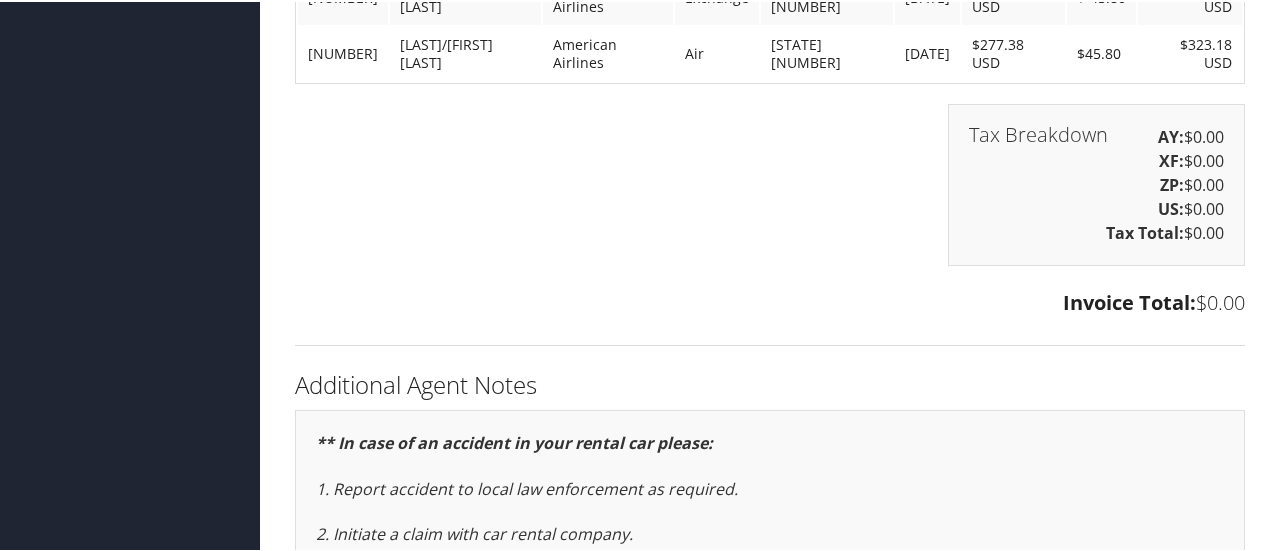 scroll, scrollTop: 2400, scrollLeft: 0, axis: vertical 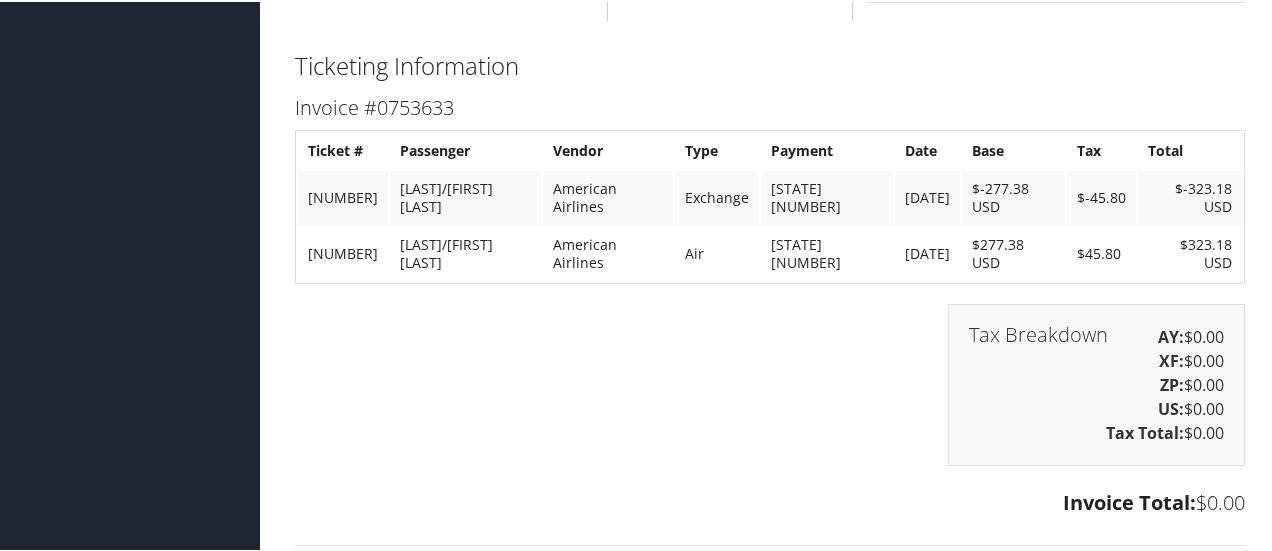 click on "Tax Breakdown
AY:  $0.00
XF:  $0.00
ZP:  $0.00
US:  $0.00
Tax Total:  $0.00" at bounding box center (770, 393) 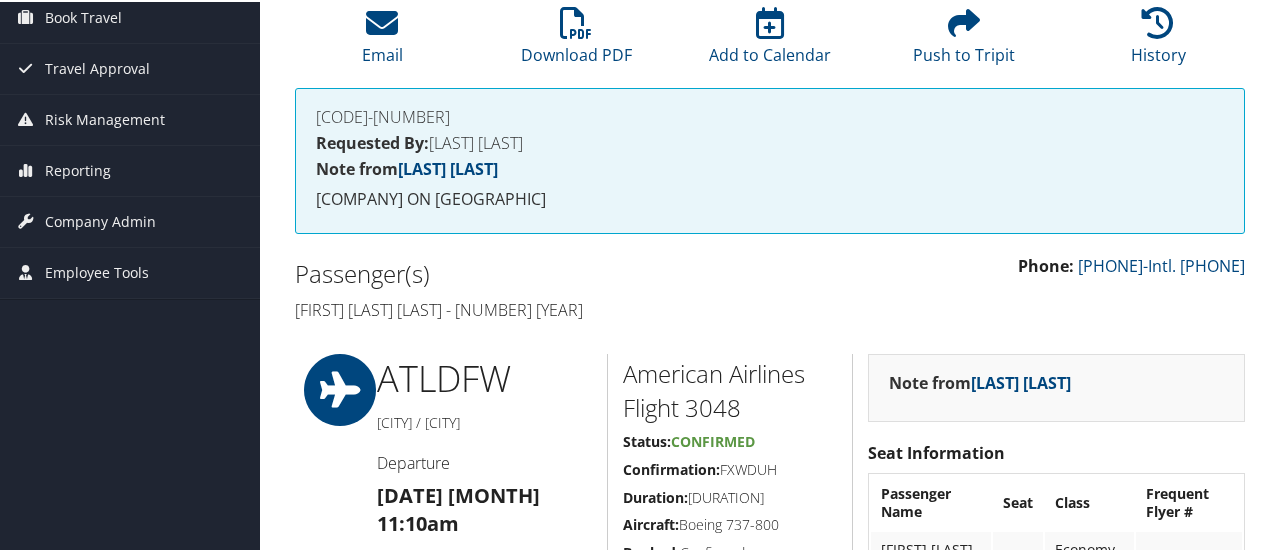 scroll, scrollTop: 0, scrollLeft: 0, axis: both 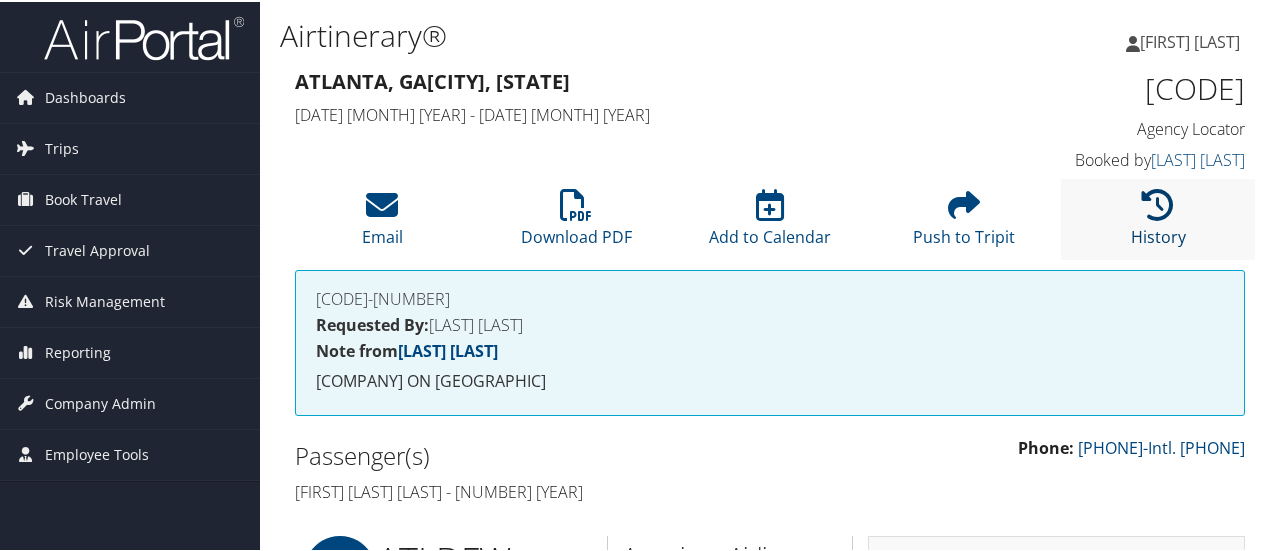 click at bounding box center (1158, 203) 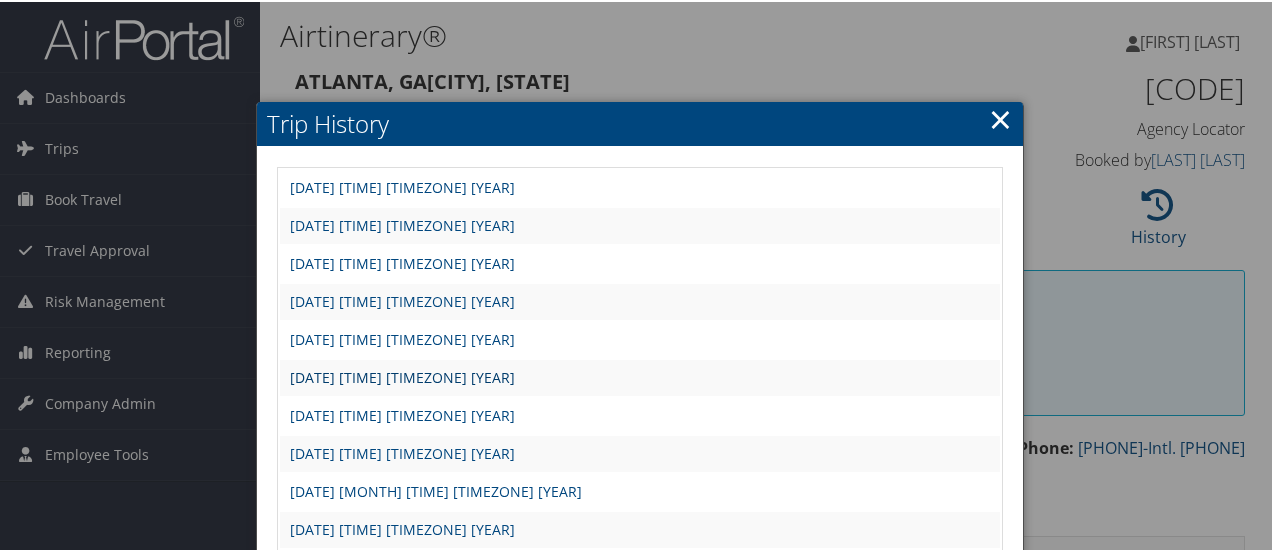 click on "Wed Jun 18 13:18:09 MDT 2025" at bounding box center (402, 375) 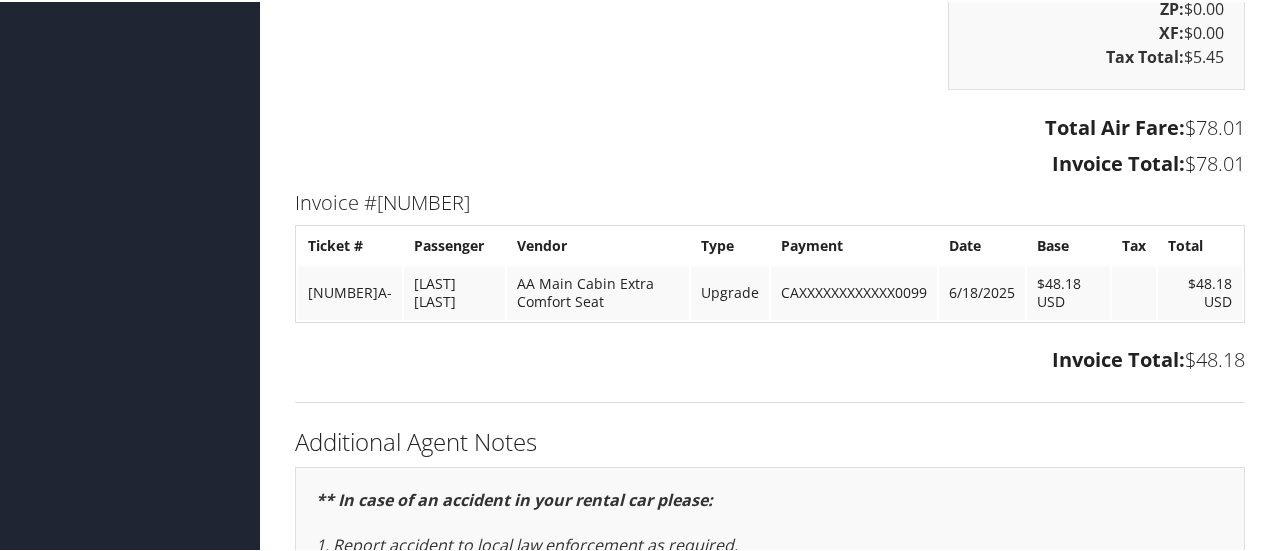 scroll, scrollTop: 3500, scrollLeft: 0, axis: vertical 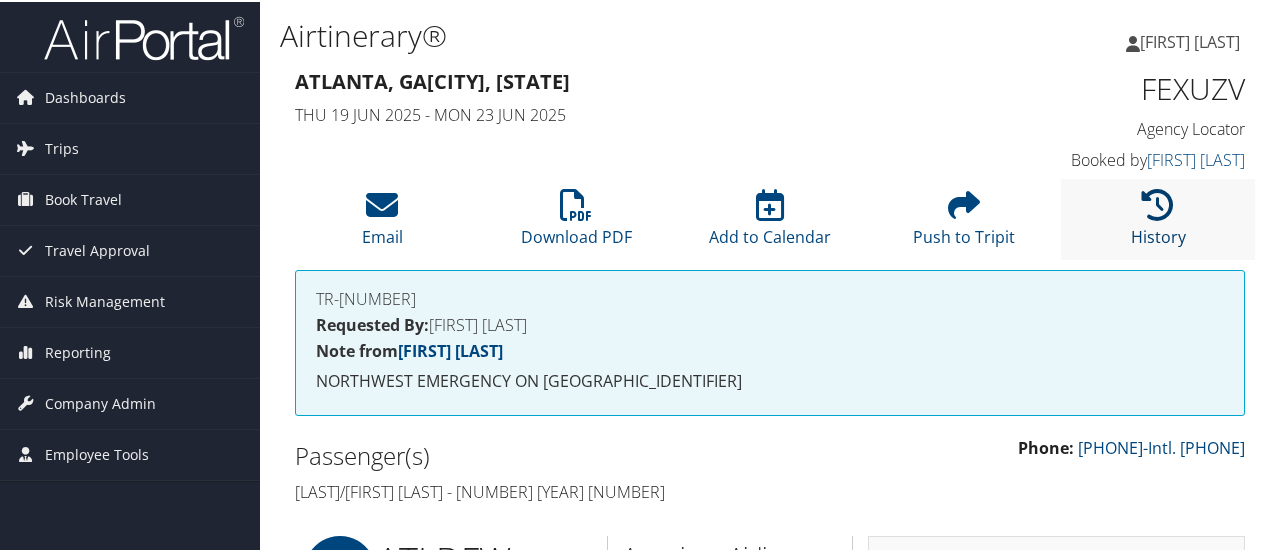click at bounding box center (1158, 203) 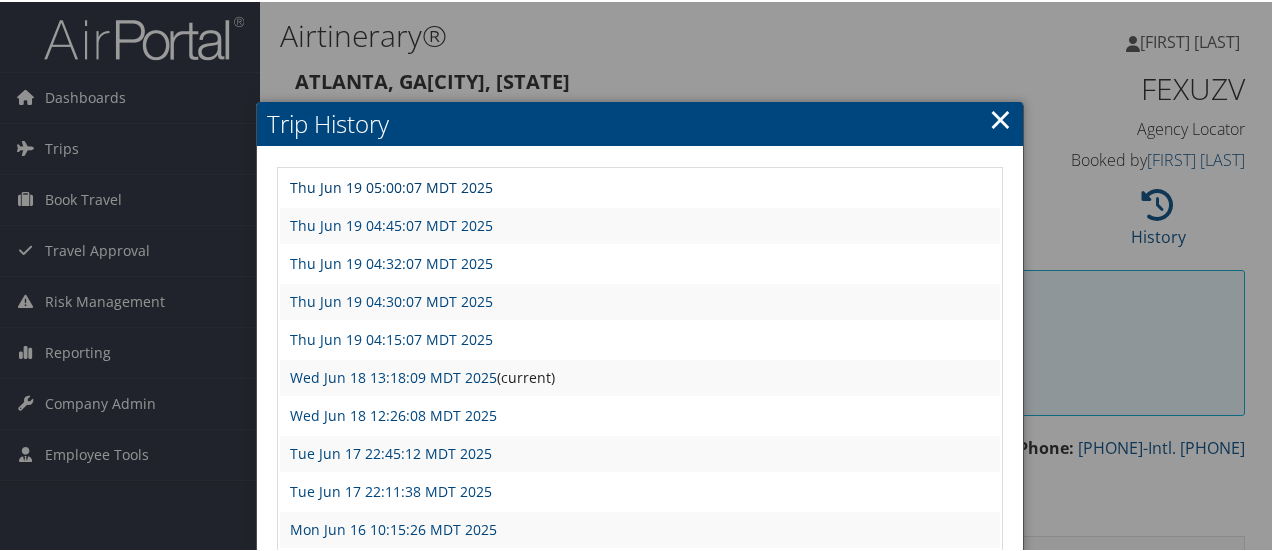click on "Thu Jun 19 05:00:07 MDT 2025" at bounding box center [391, 185] 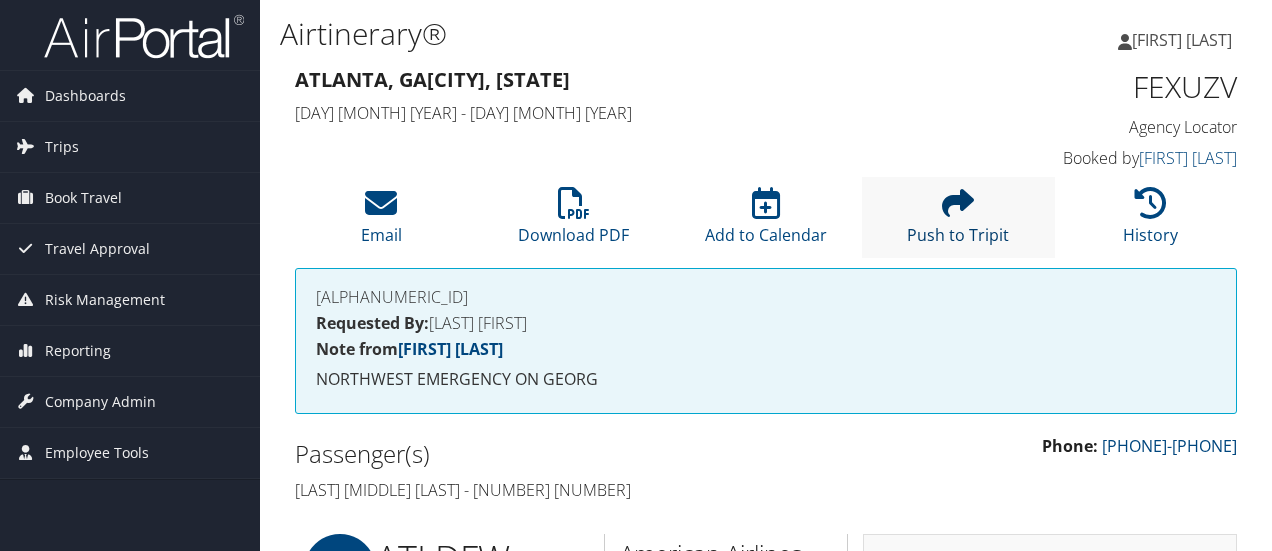 scroll, scrollTop: 0, scrollLeft: 0, axis: both 